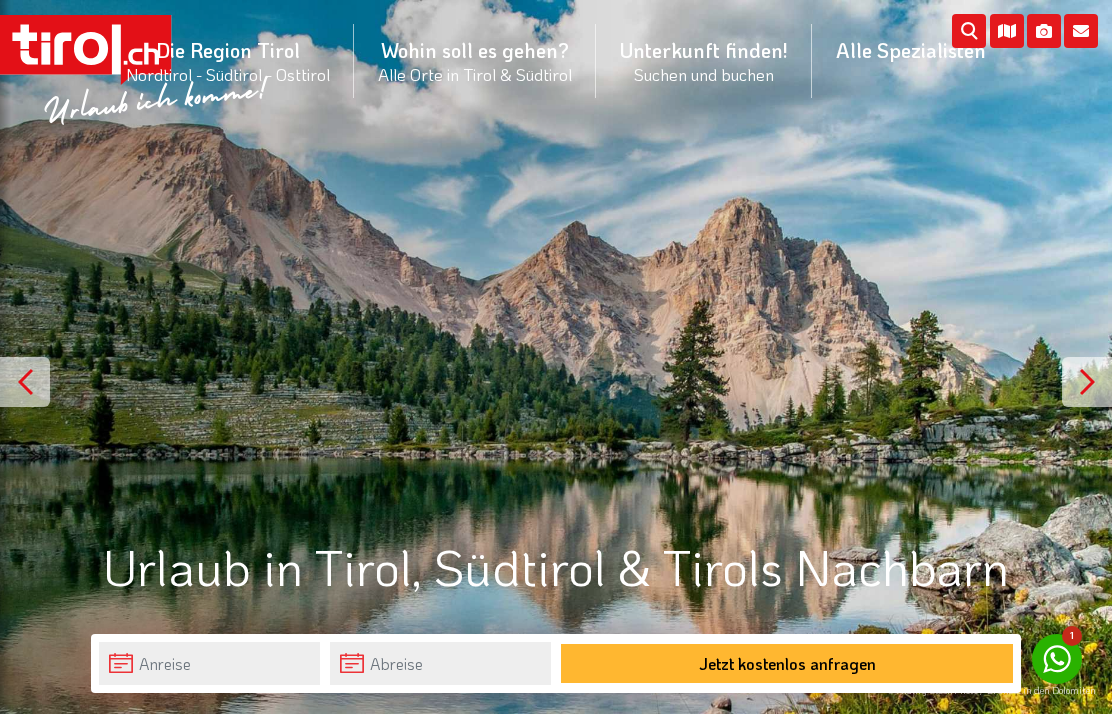 scroll, scrollTop: 0, scrollLeft: 0, axis: both 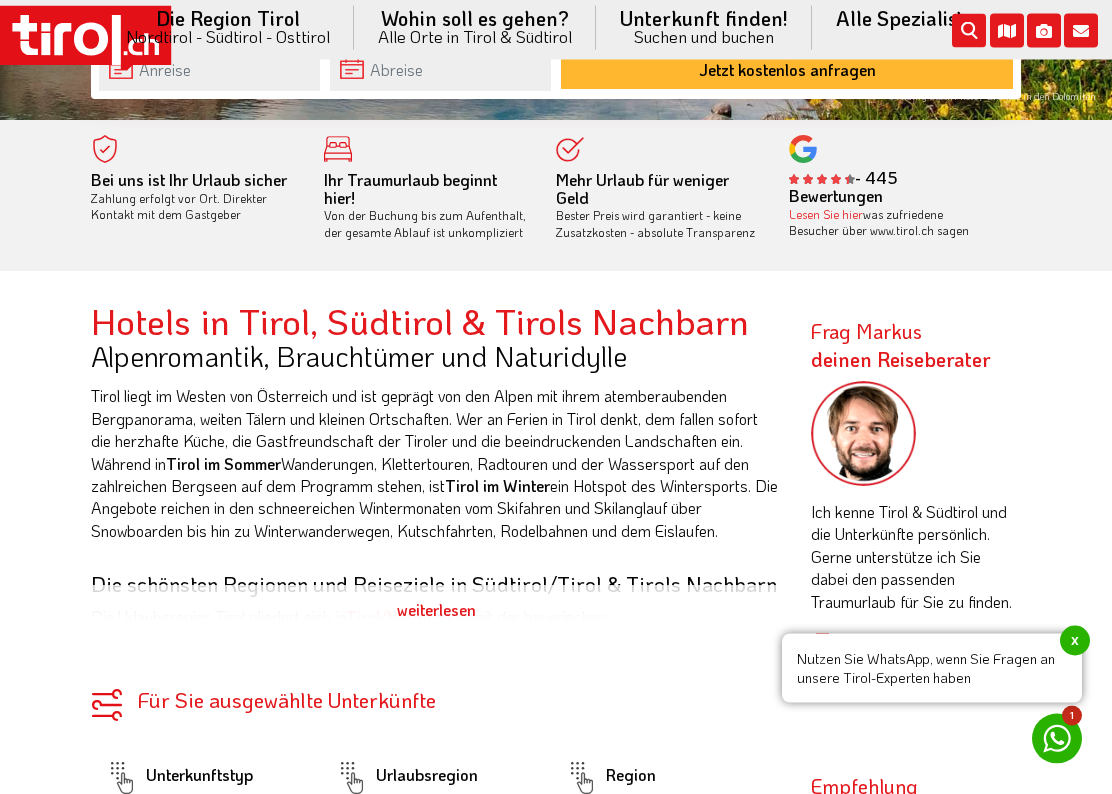 click on "x" at bounding box center (1075, 641) 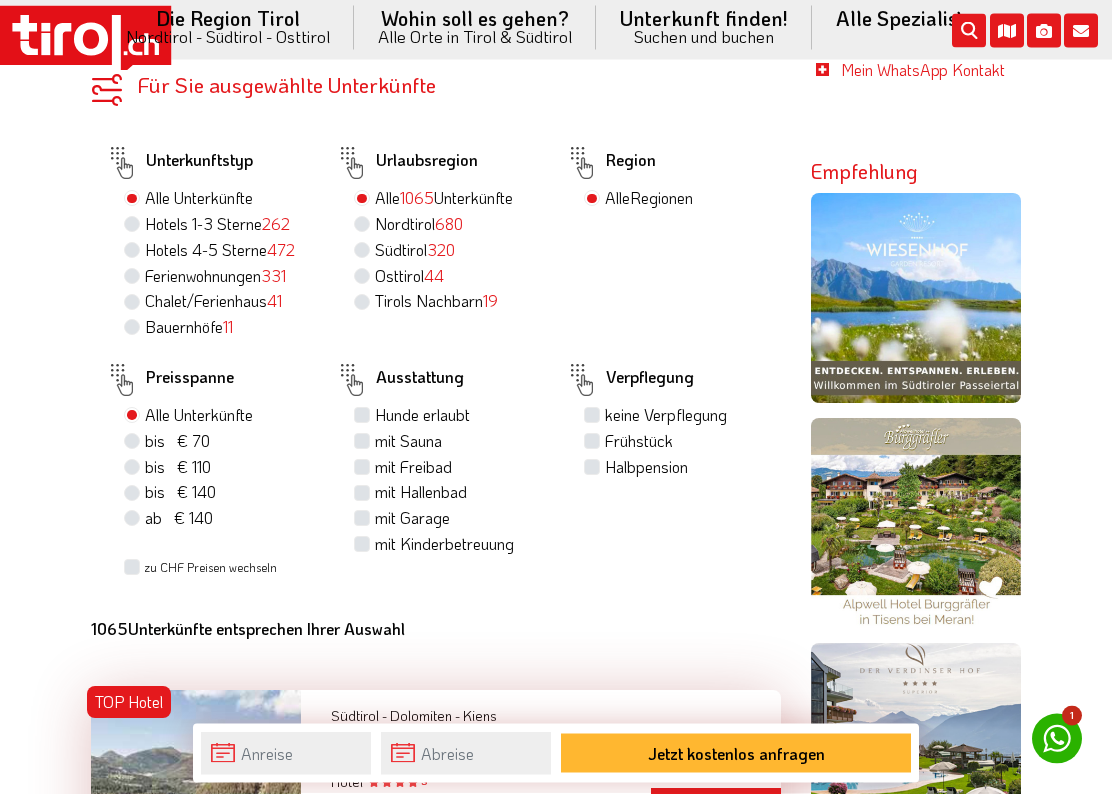scroll, scrollTop: 1289, scrollLeft: 0, axis: vertical 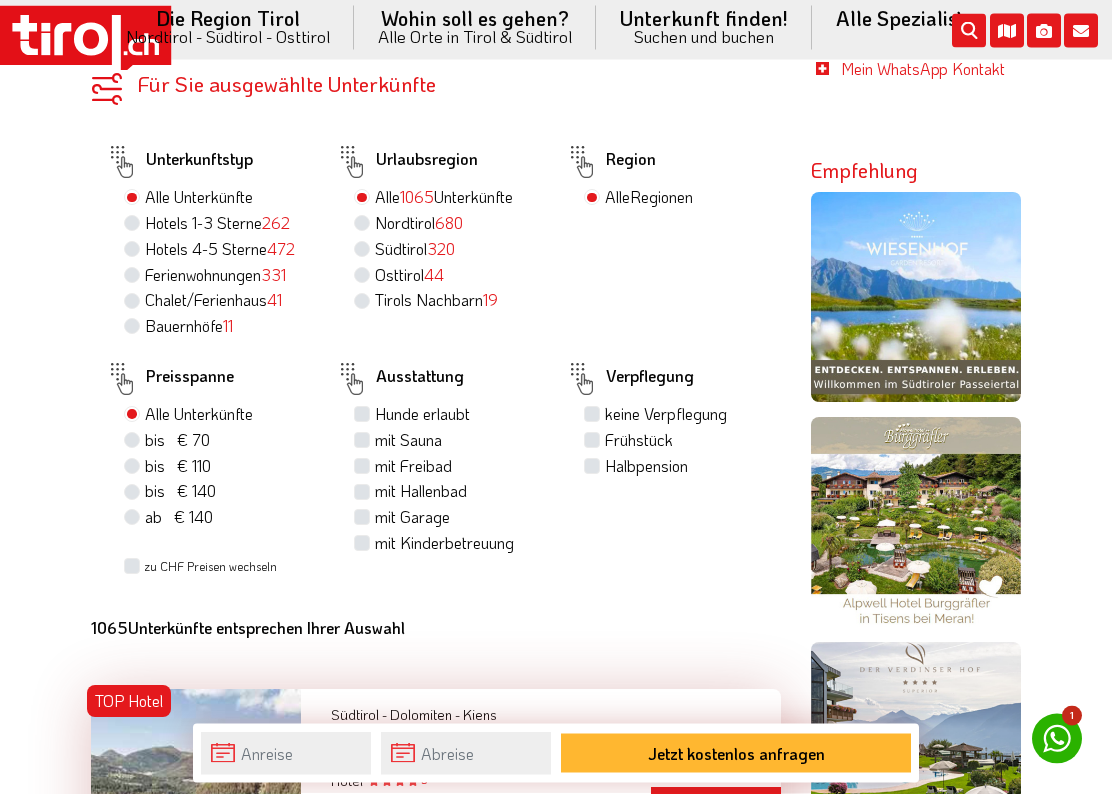 click on "Hotels 1-3 Sterne  262" at bounding box center [217, 224] 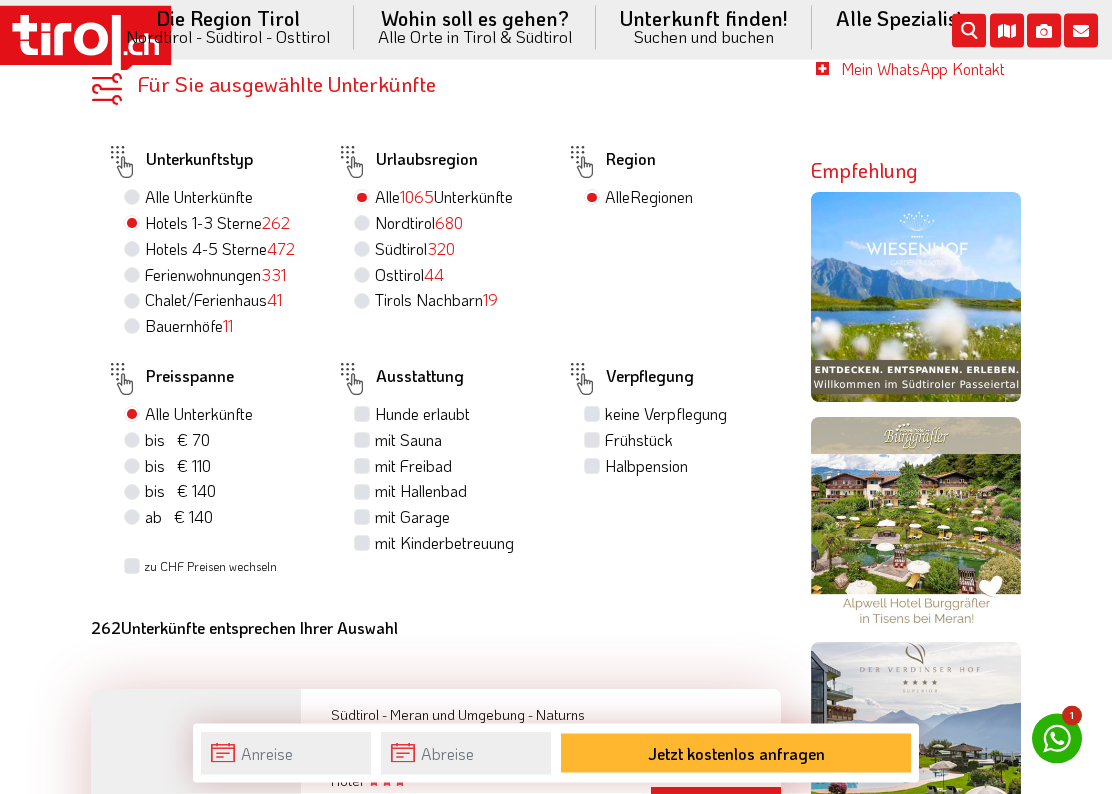 scroll, scrollTop: 1290, scrollLeft: 0, axis: vertical 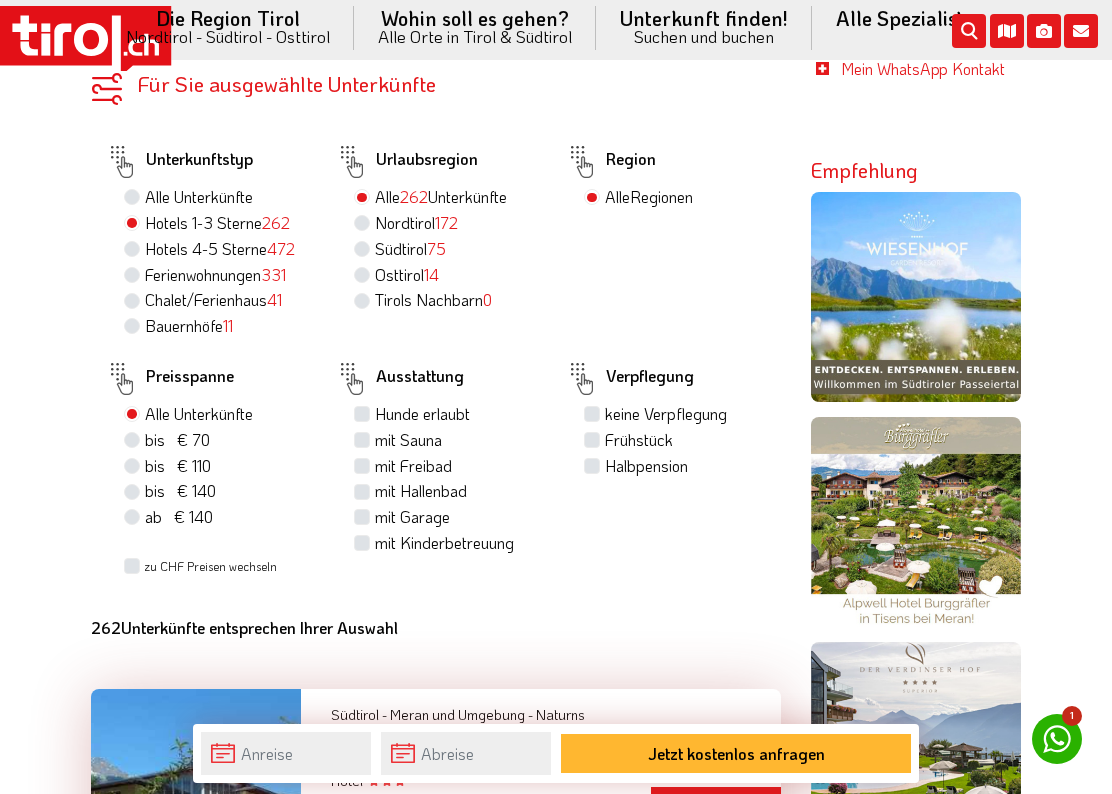 click on "Halbpension" at bounding box center (646, 466) 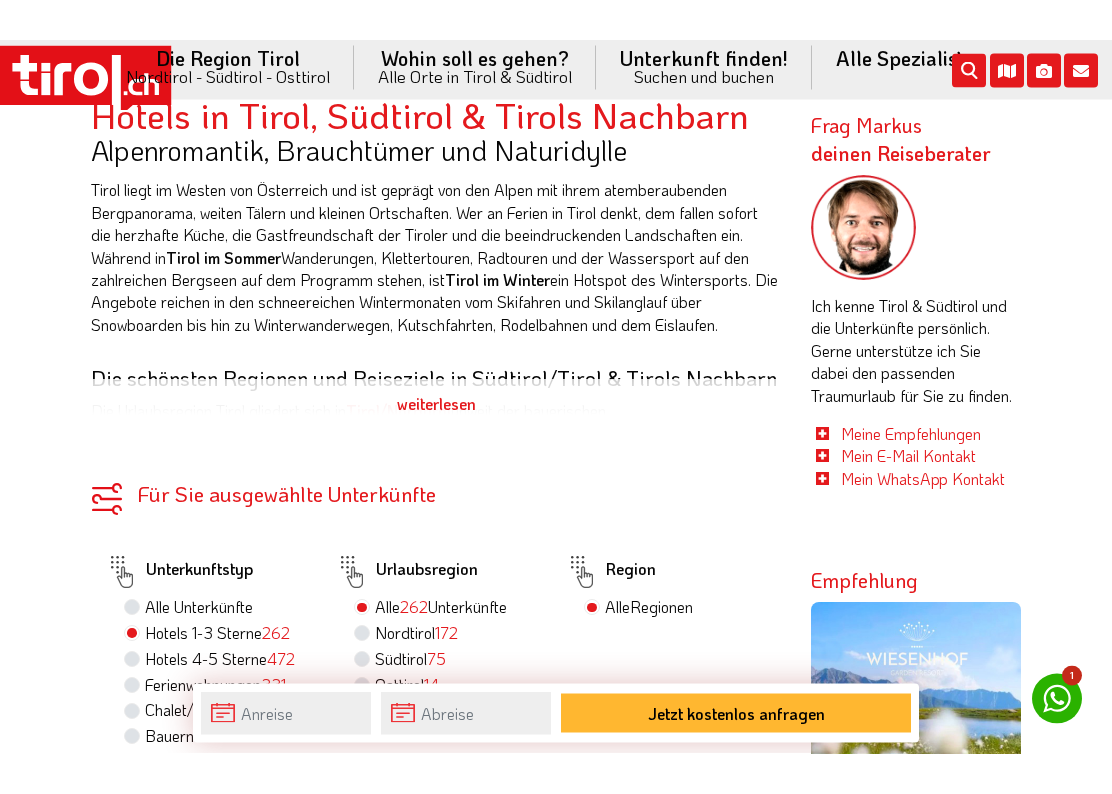 scroll, scrollTop: 950, scrollLeft: 0, axis: vertical 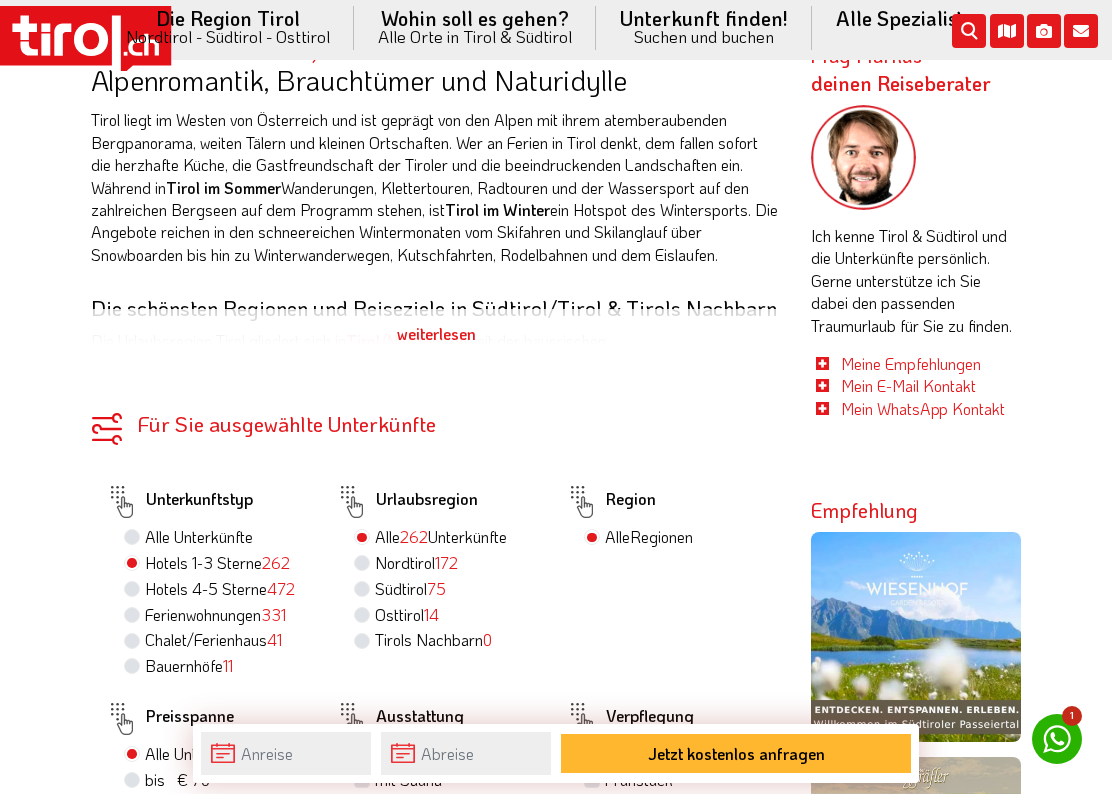 click on "Alle   Regionen" at bounding box center [649, 537] 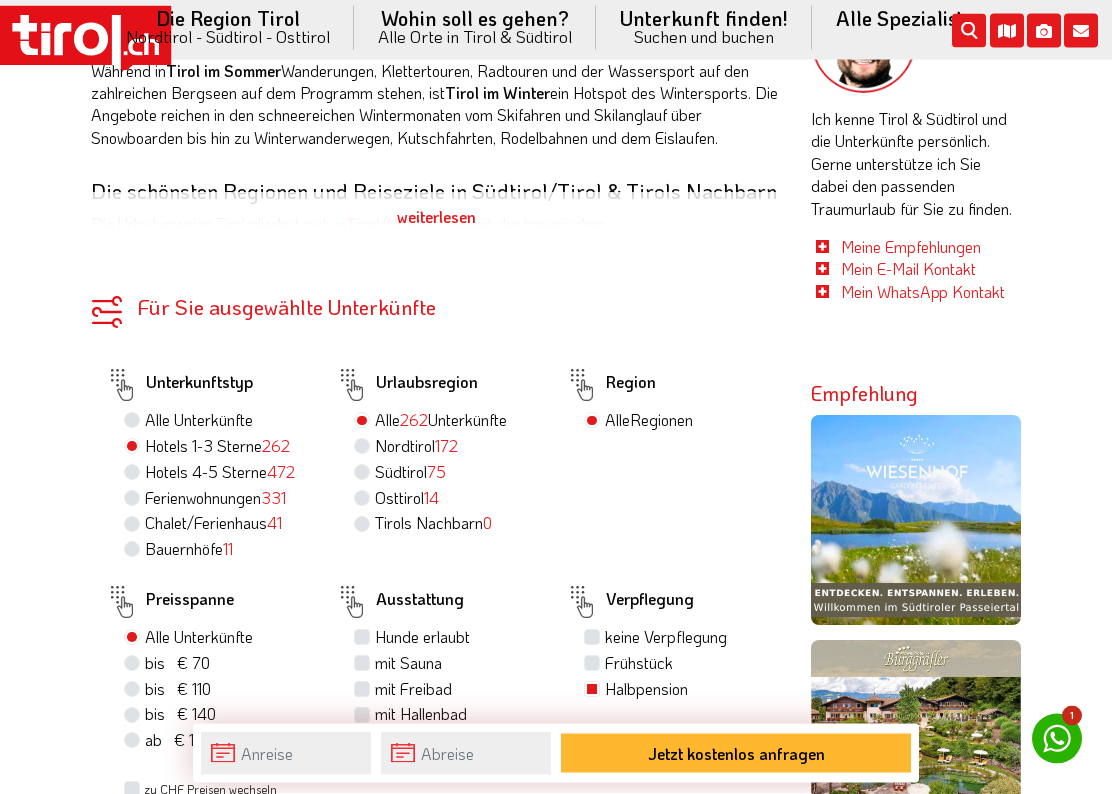scroll, scrollTop: 1069, scrollLeft: 0, axis: vertical 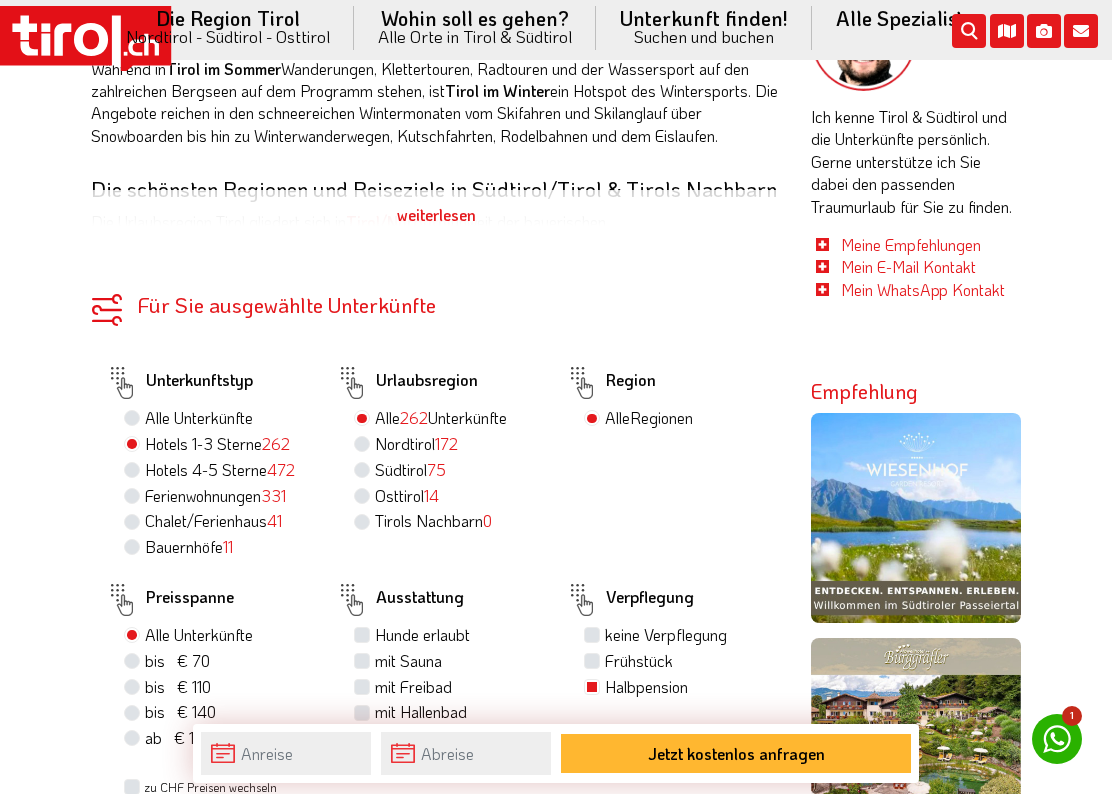 click on "Alle   Regionen" at bounding box center [649, 418] 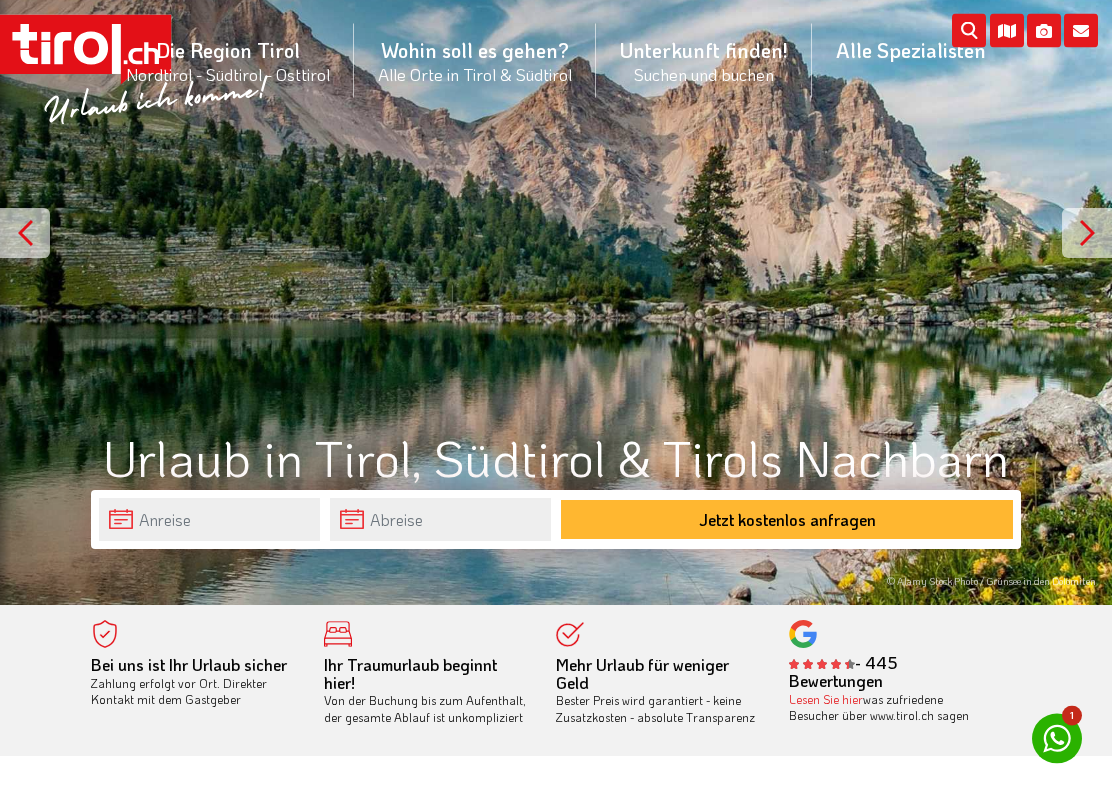 scroll, scrollTop: 195, scrollLeft: 0, axis: vertical 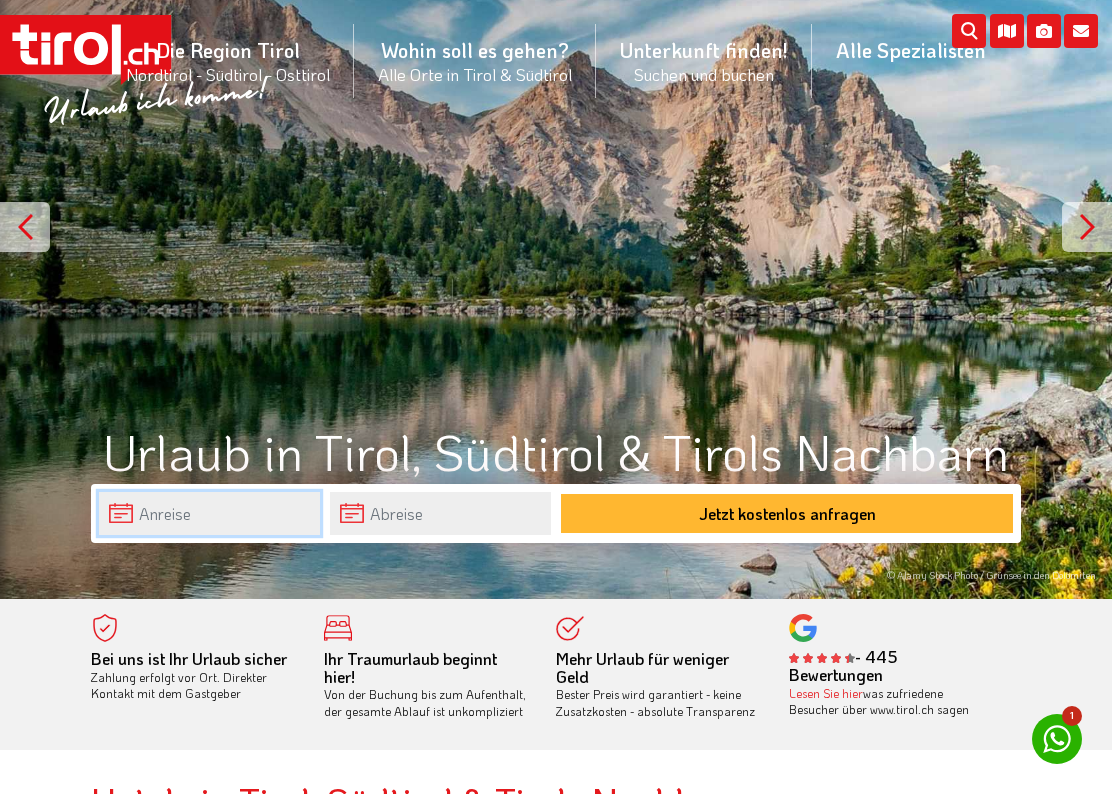 click at bounding box center (209, 513) 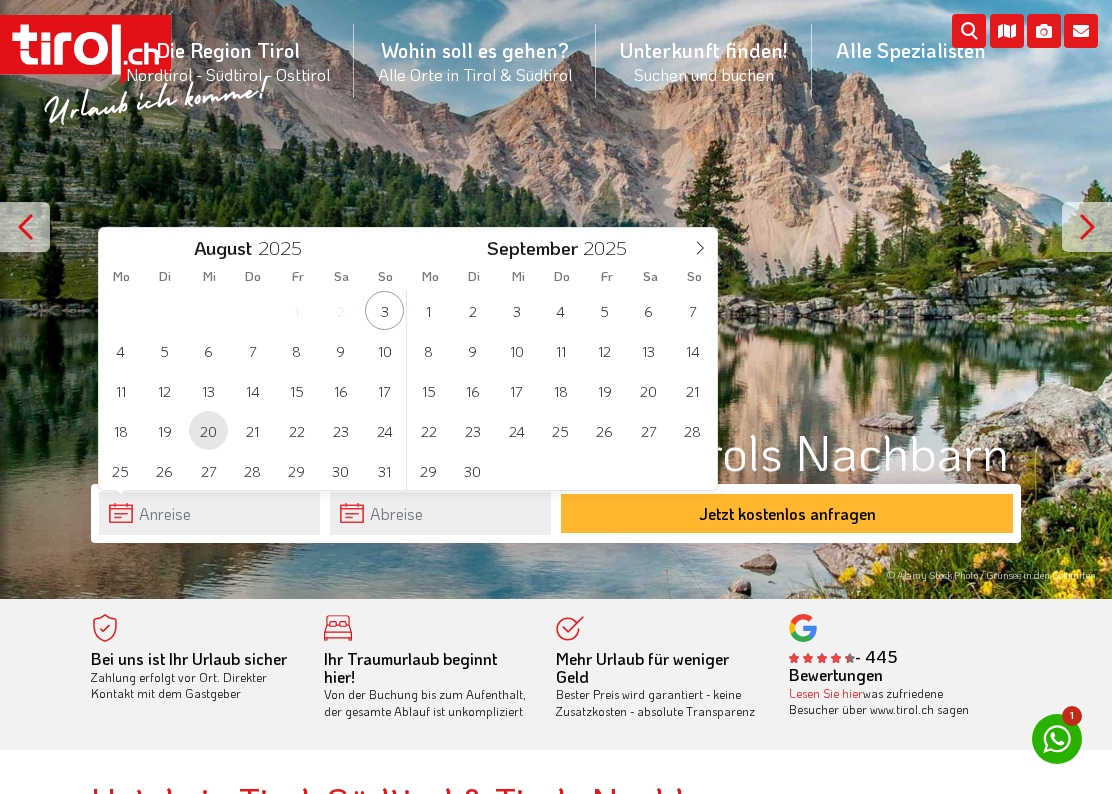 click on "20" at bounding box center (208, 430) 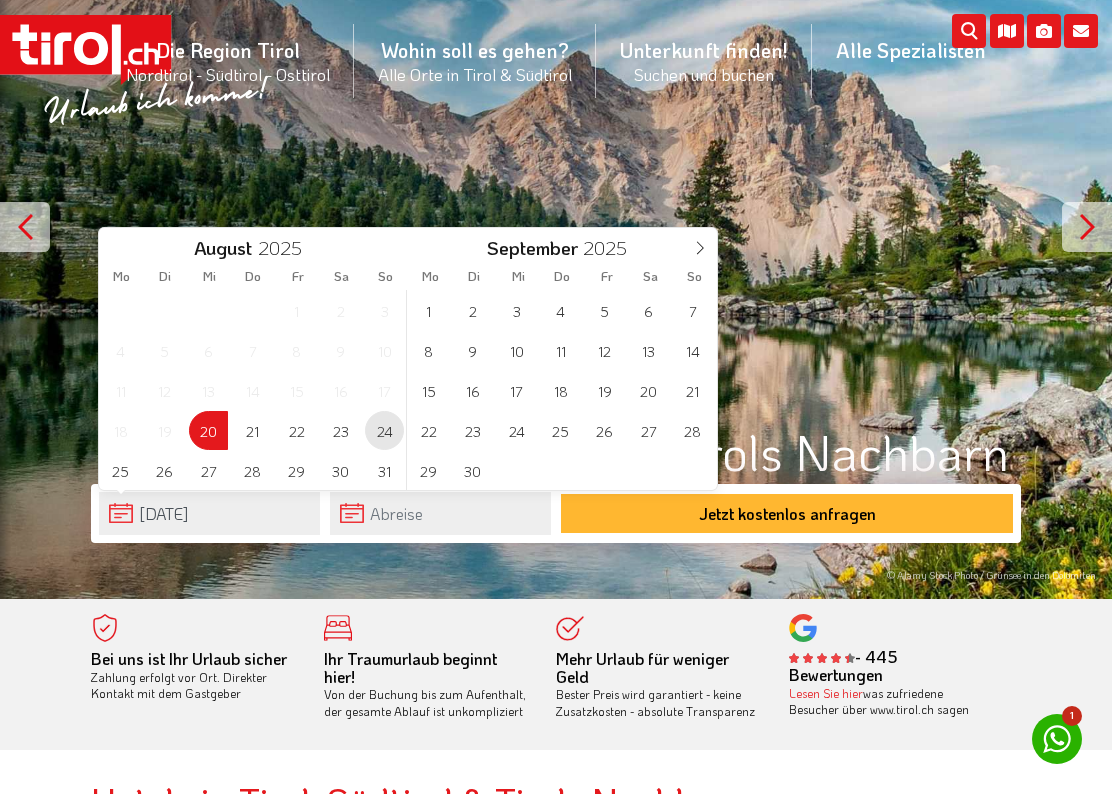 click on "24" at bounding box center (384, 430) 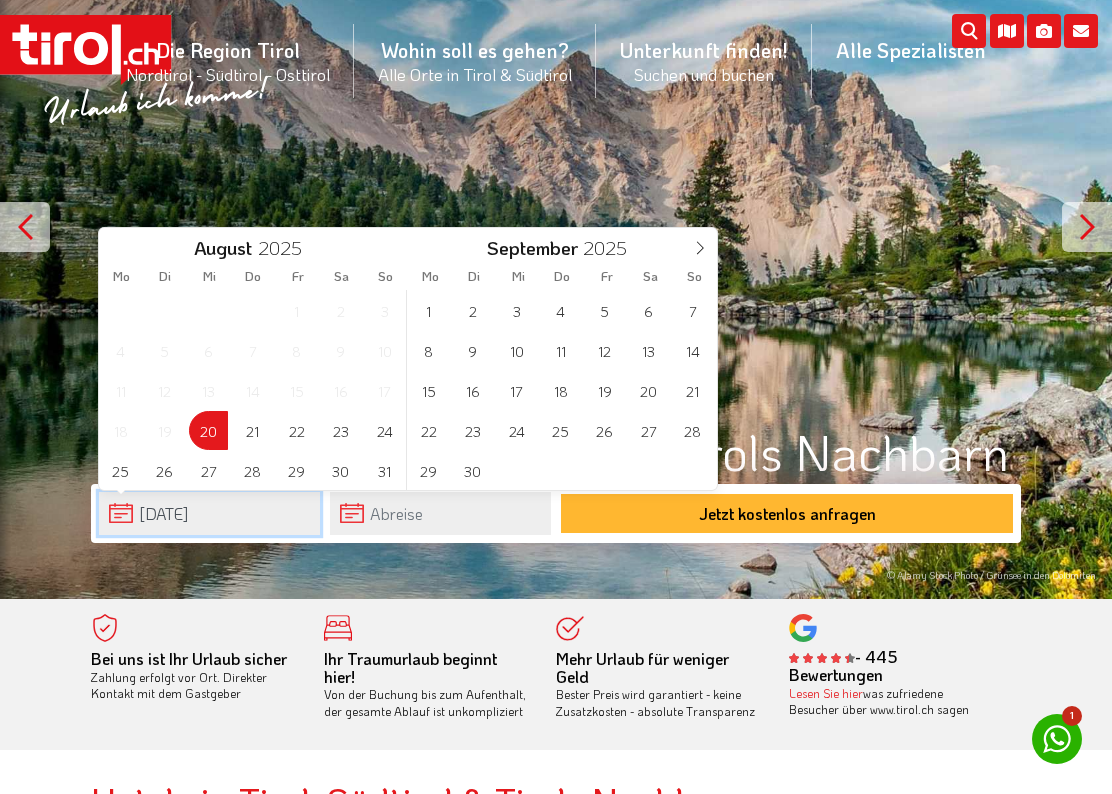 type on "20-08-2025" 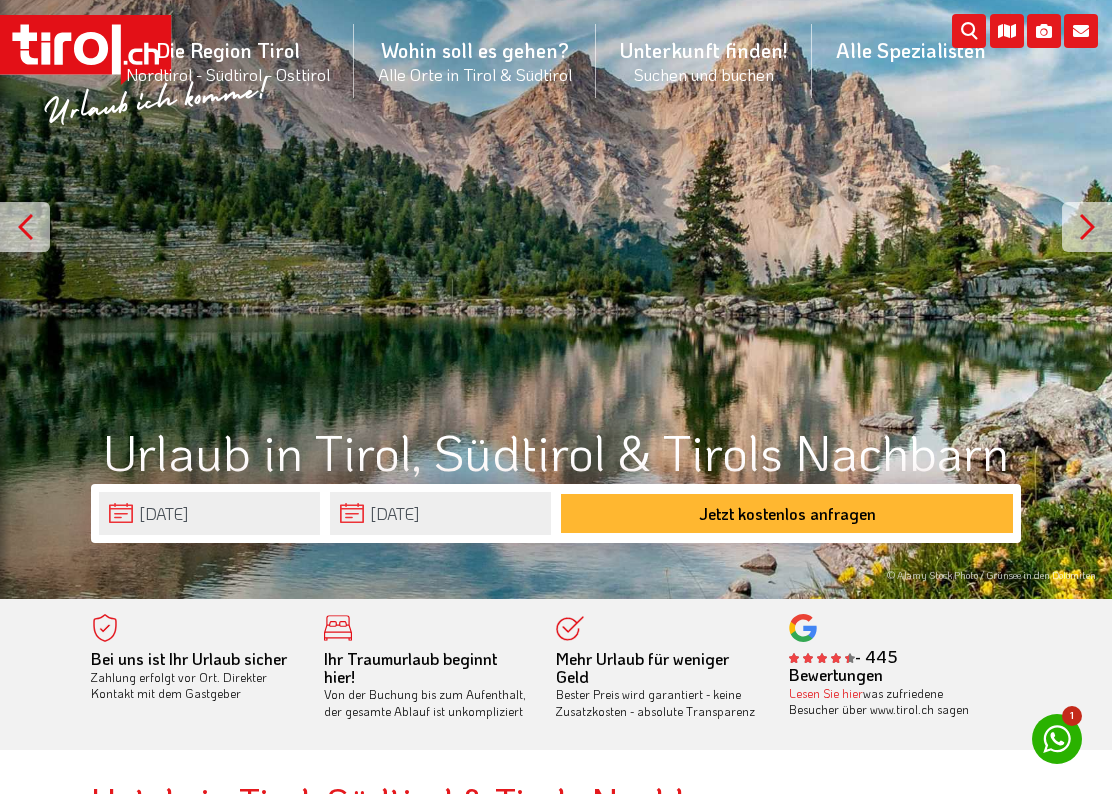click on "Jetzt kostenlos anfragen" at bounding box center (787, 513) 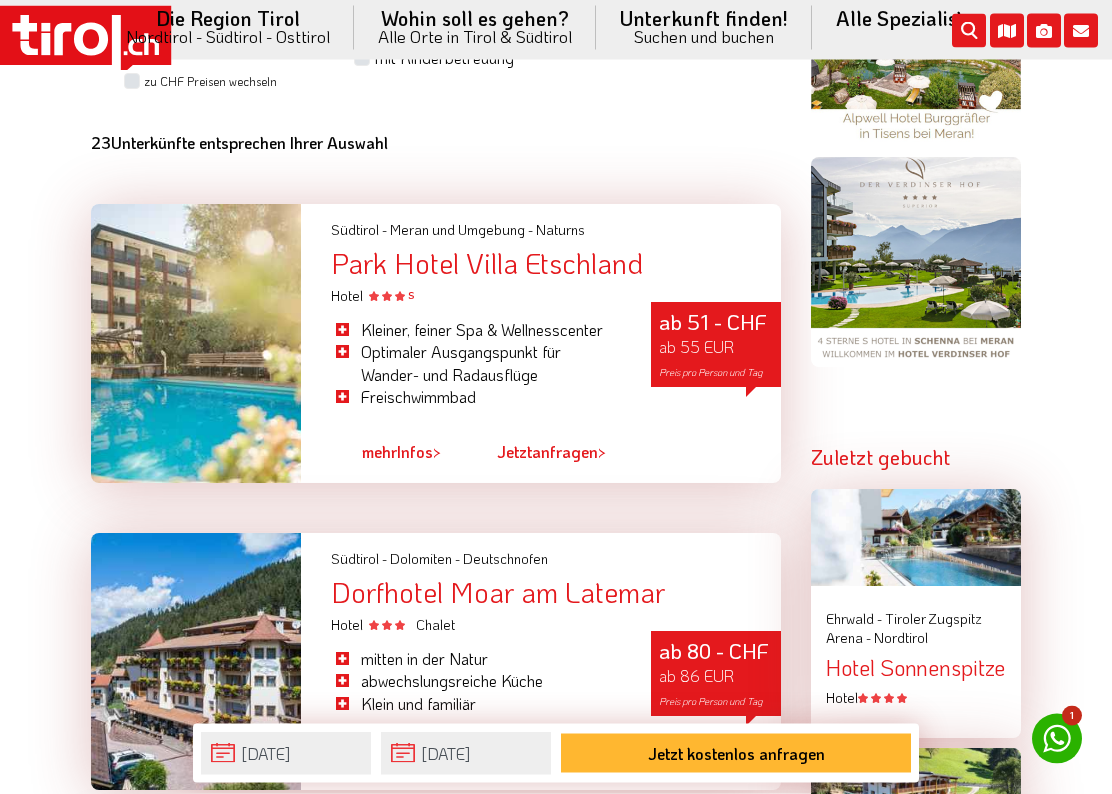 scroll, scrollTop: 1776, scrollLeft: 0, axis: vertical 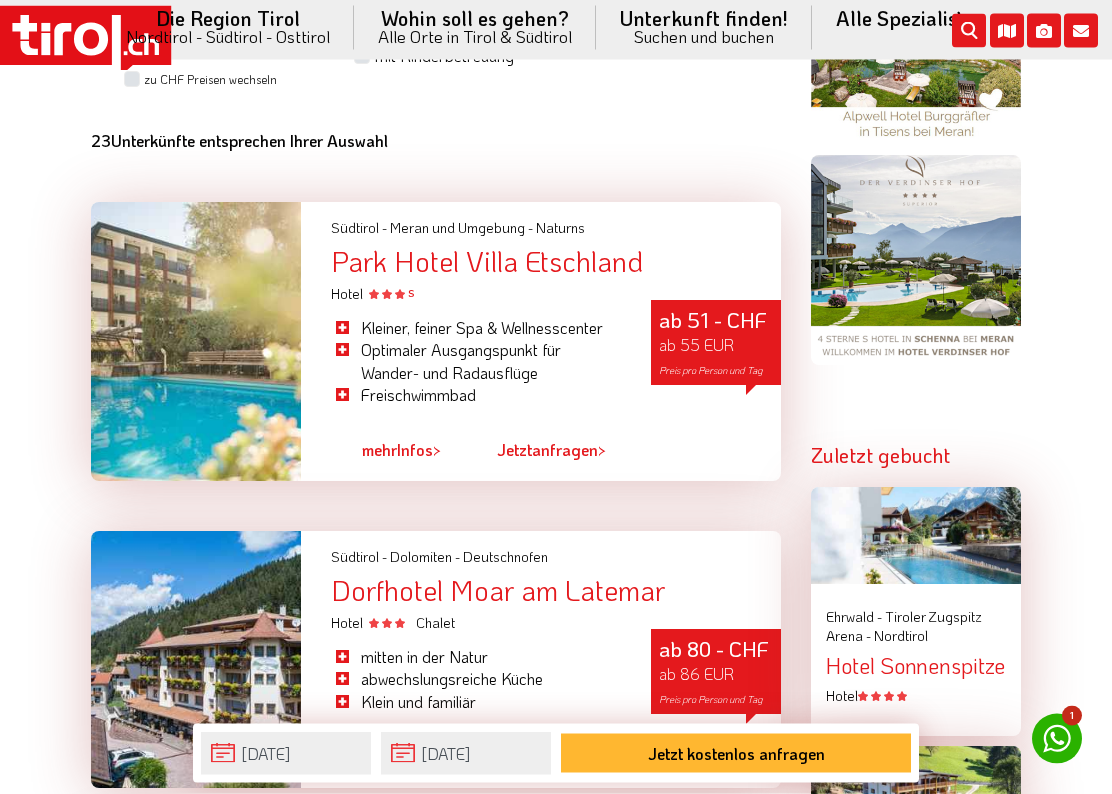 click at bounding box center [196, 342] 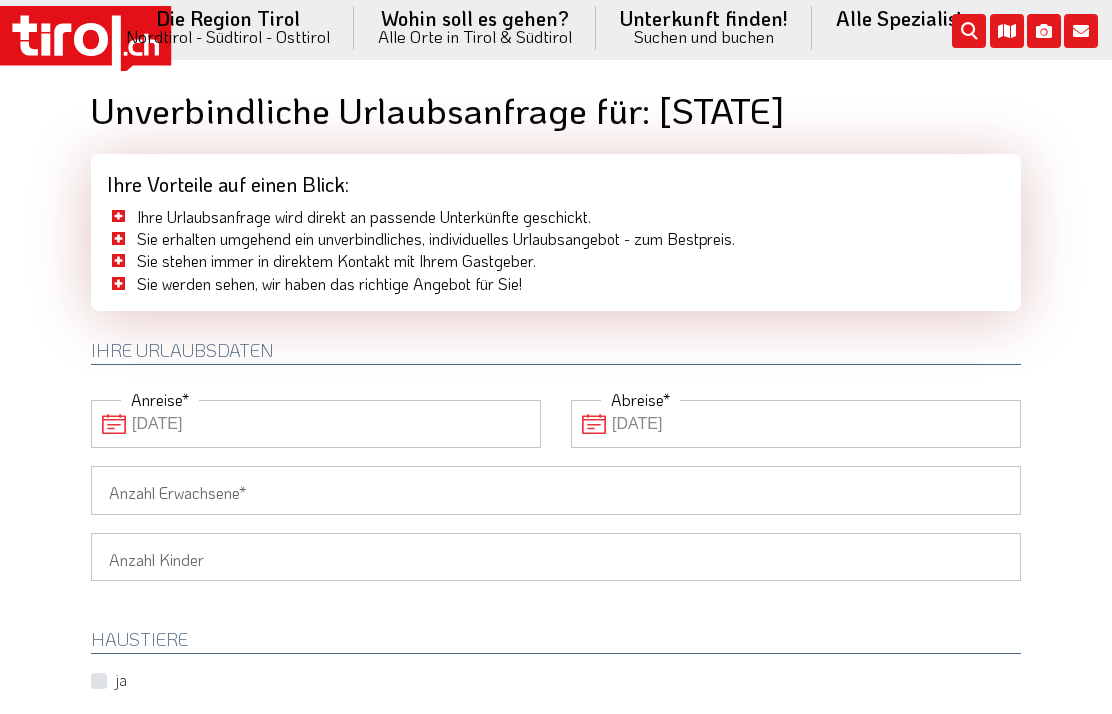 scroll, scrollTop: 0, scrollLeft: 0, axis: both 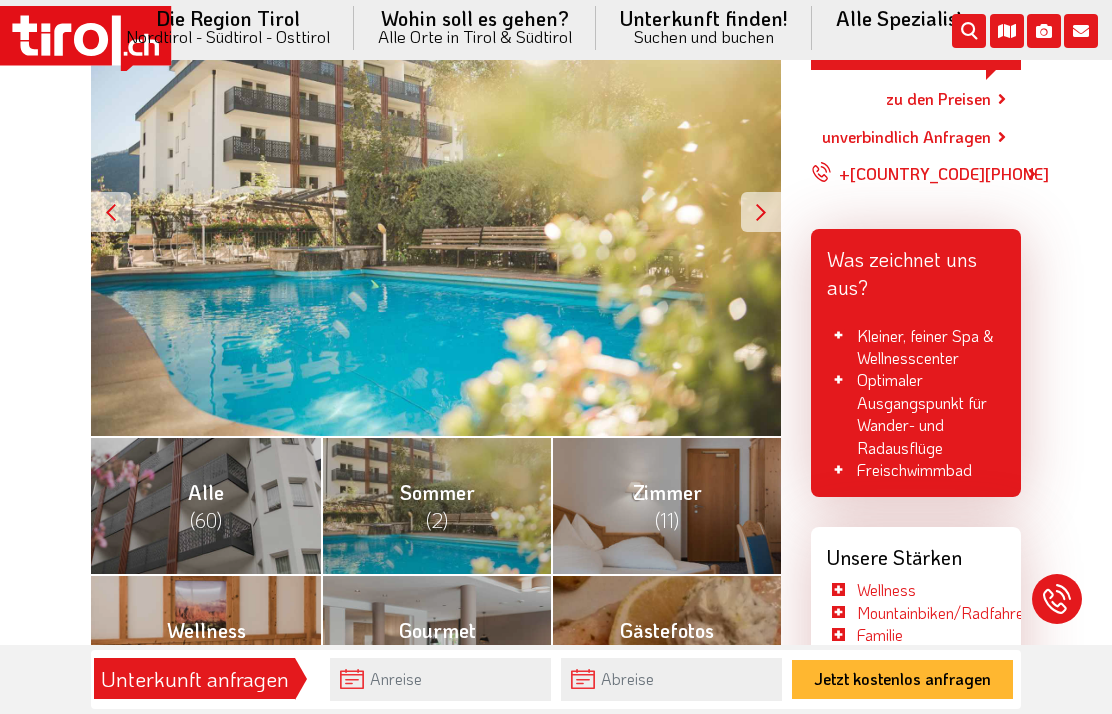 click at bounding box center [761, 212] 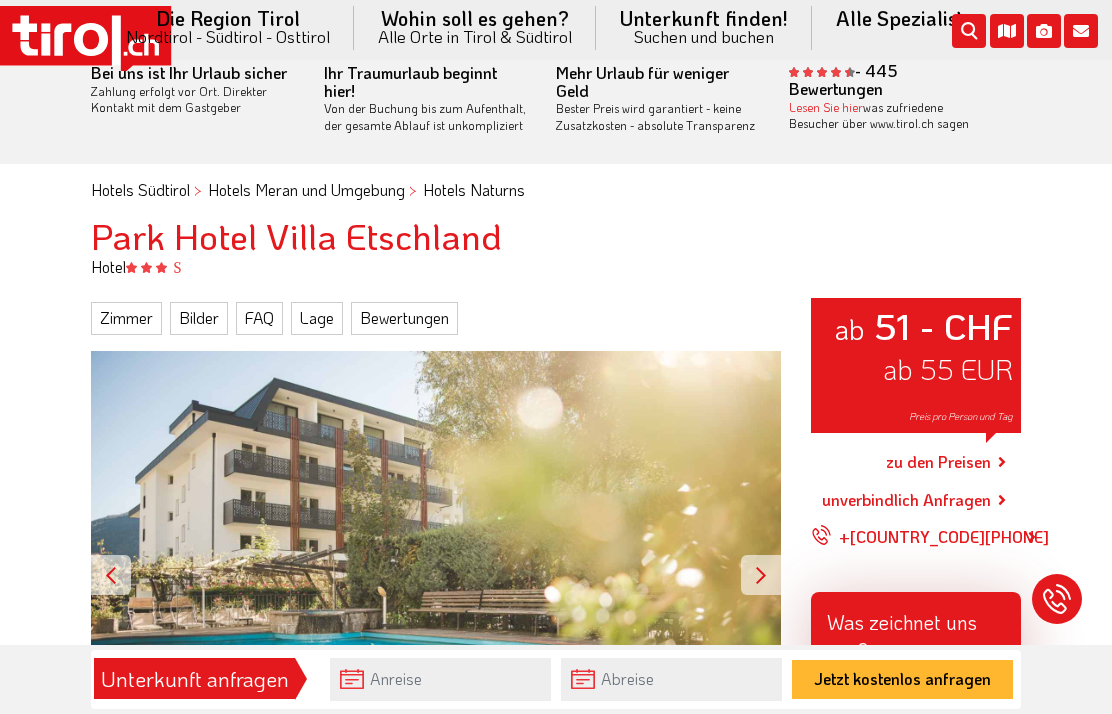 scroll, scrollTop: 0, scrollLeft: 0, axis: both 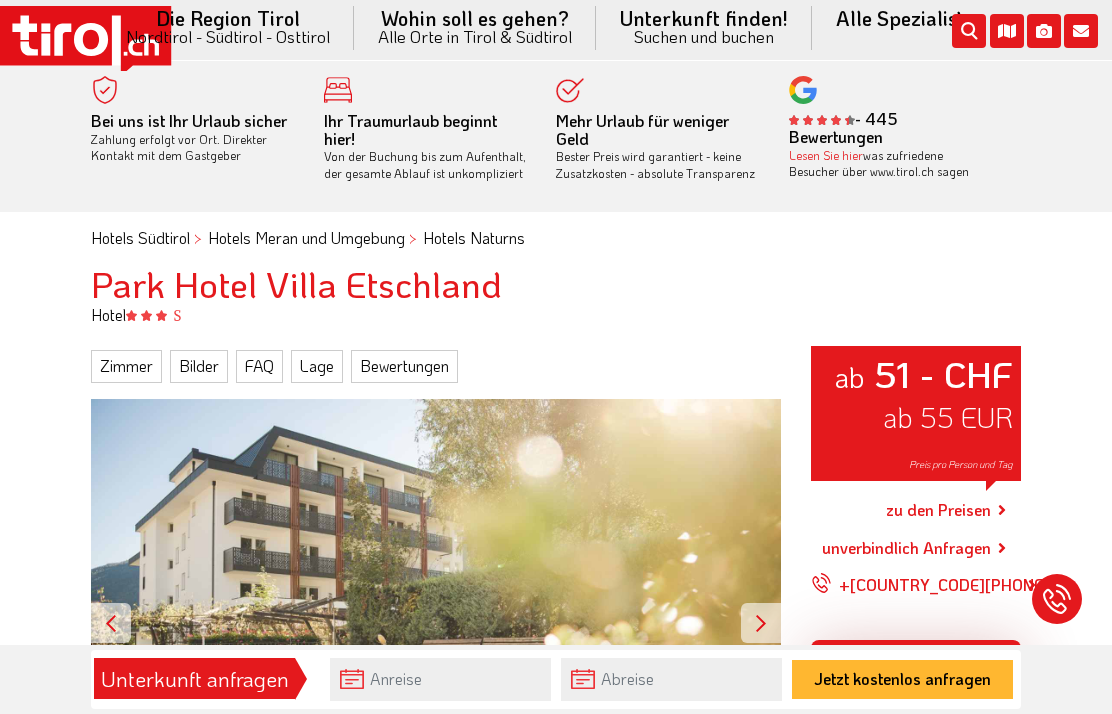 click 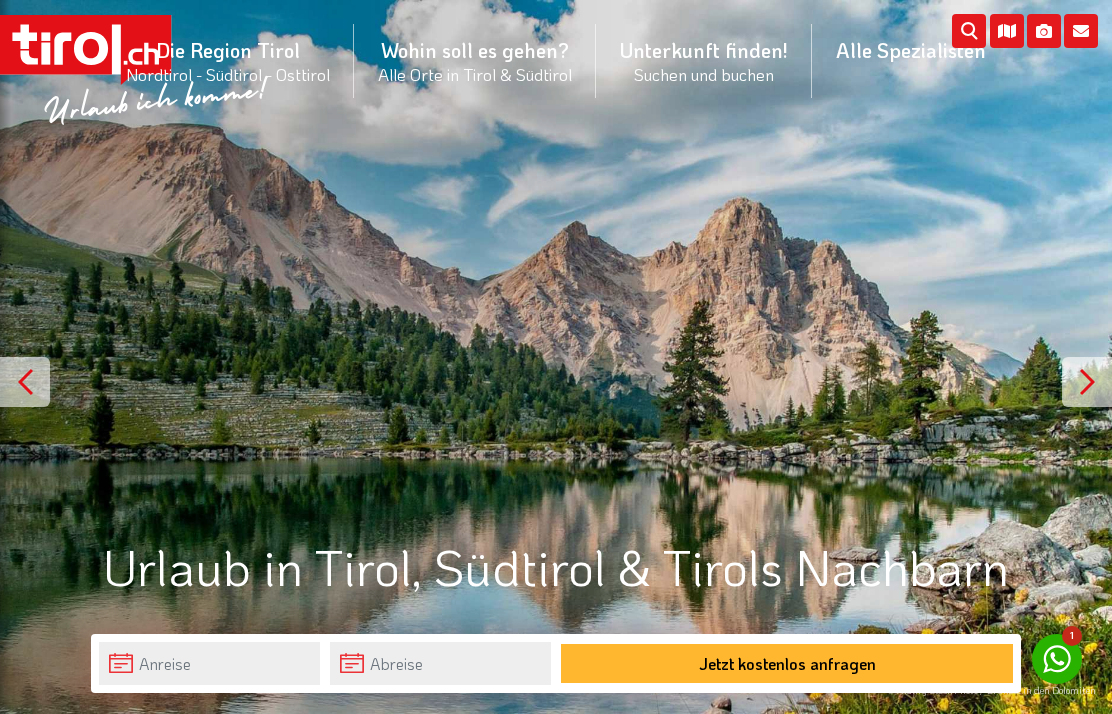 scroll, scrollTop: 0, scrollLeft: 0, axis: both 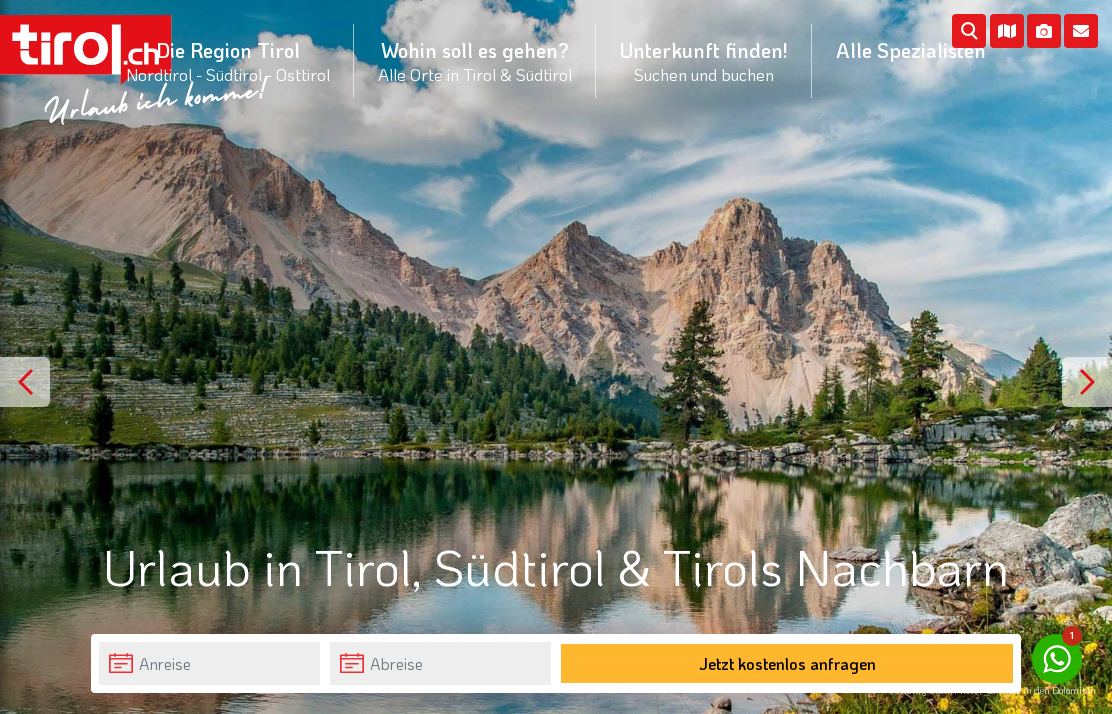 click on "Tirol/Nordtirol" at bounding box center (228, 136) 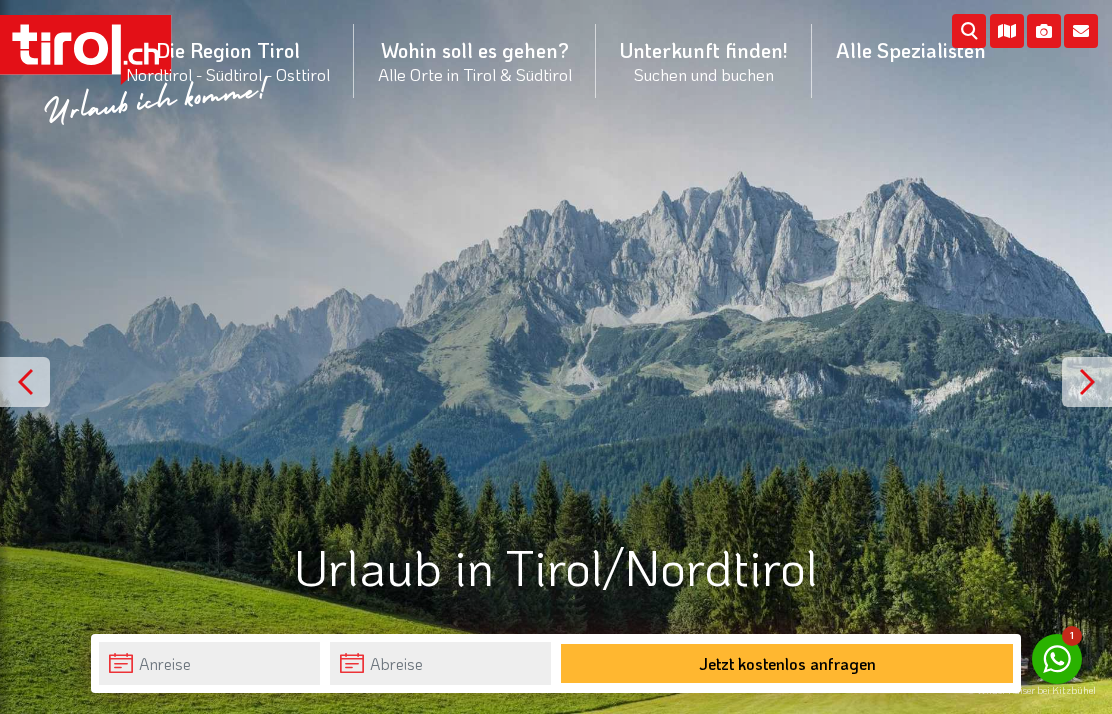 scroll, scrollTop: 0, scrollLeft: 0, axis: both 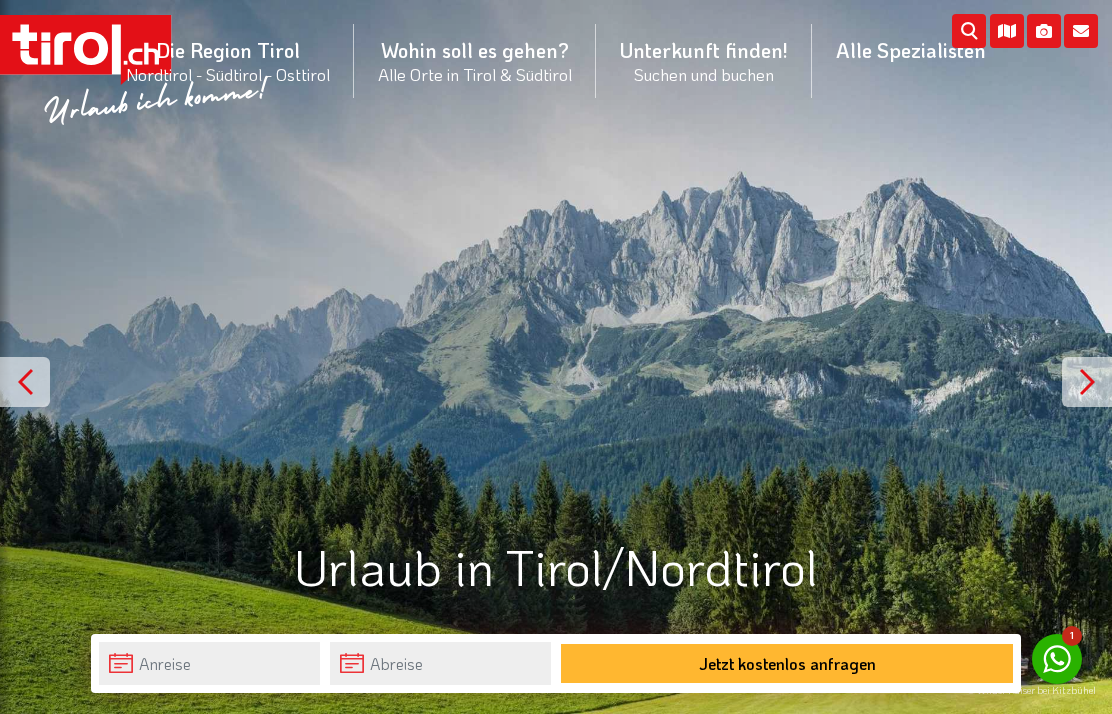 click 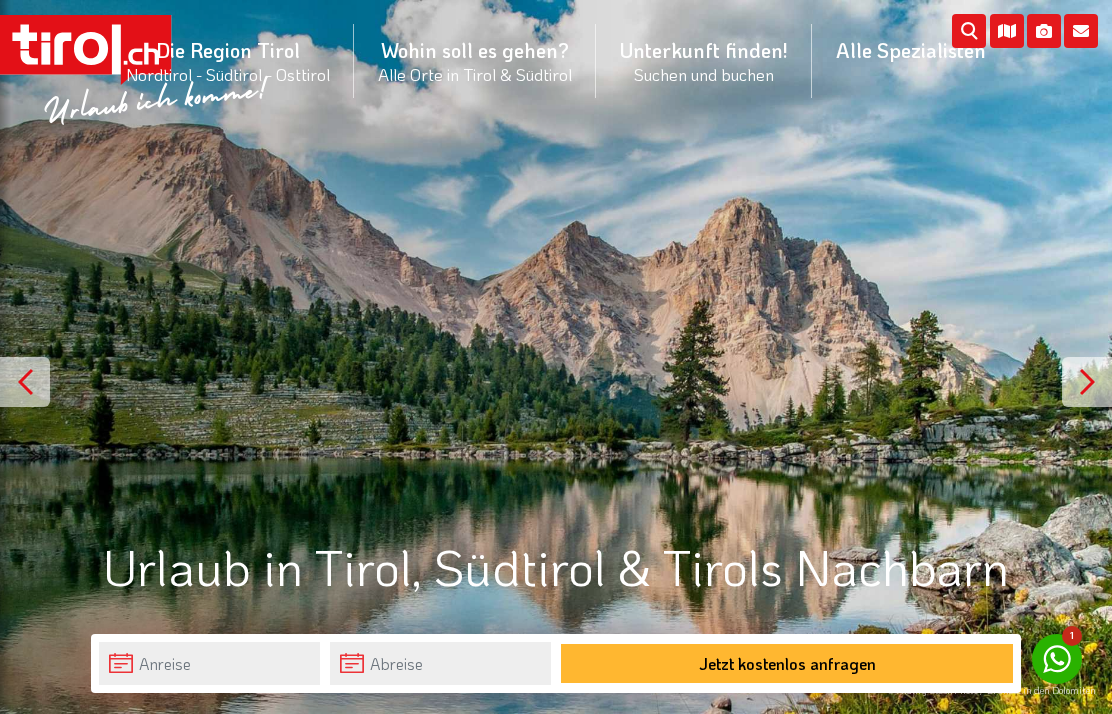 scroll, scrollTop: 0, scrollLeft: 0, axis: both 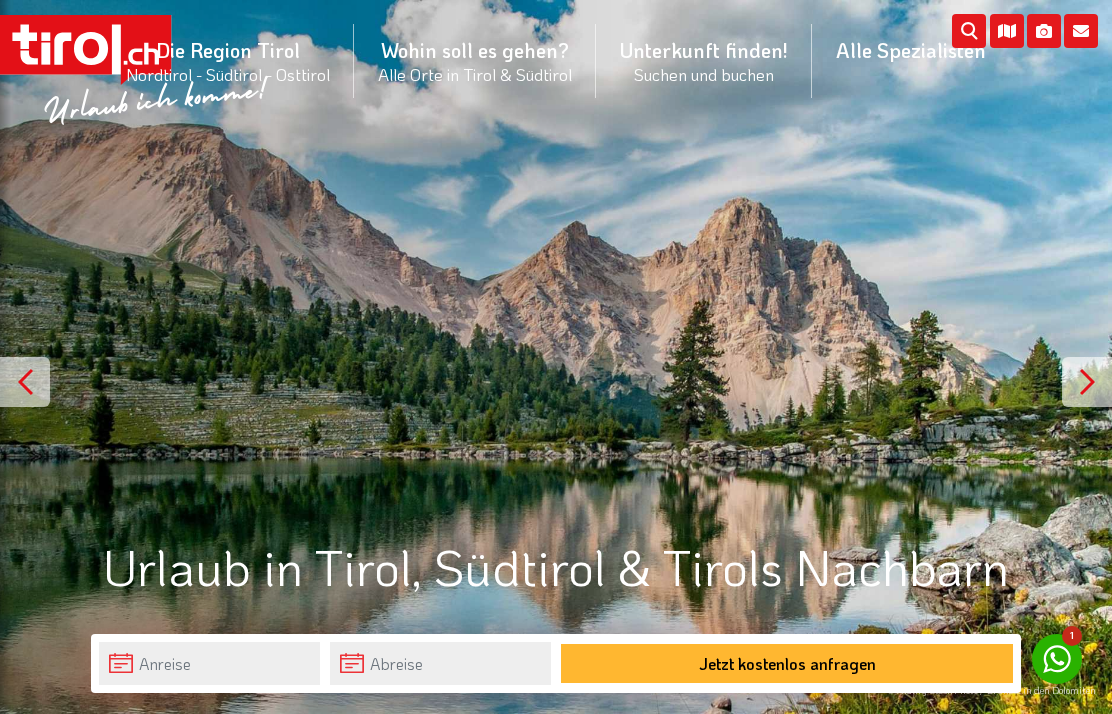 click on "Wohin soll es gehen?  Alle Orte in Tirol & Südtirol   Alle Orte      Orte in Tirol/Nordtirol     zu allen Orten       Achenkirch       Ellmau       Finkenberg       Fiss       Innsbruck       Kufstein       Mayrhofen       Neustift im Stubaital       Reutte       Seefeld in Tirol       Serfaus       Sölden       St. Anton am Arlberg       Tannheim      Orte in Osttirol     zu allen Orten       Lienz       Matrei in Osttirol       Obertilliach      Orte in Südtirol     zu allen Orten       Brixen       Dorf Tirol       Eppan       Lana       Latsch       Meran Stadt       Naturns       Olang       Schenna       Sexten      Orte in Tirols Nachbarn     zu allen Orten       Gaschurn       Großarl       Hittisau       Kleinwalsertal       Montafon       Schröcken       Schruns       Stuben       Warth" at bounding box center (475, 61) 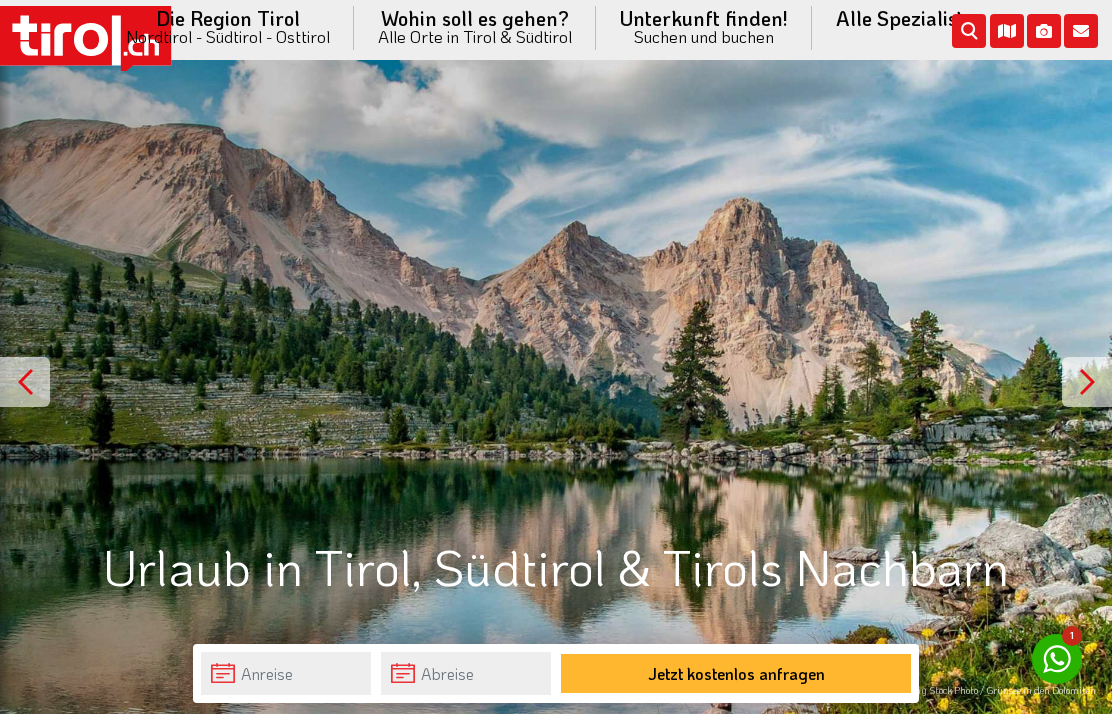 scroll, scrollTop: 1958, scrollLeft: 0, axis: vertical 